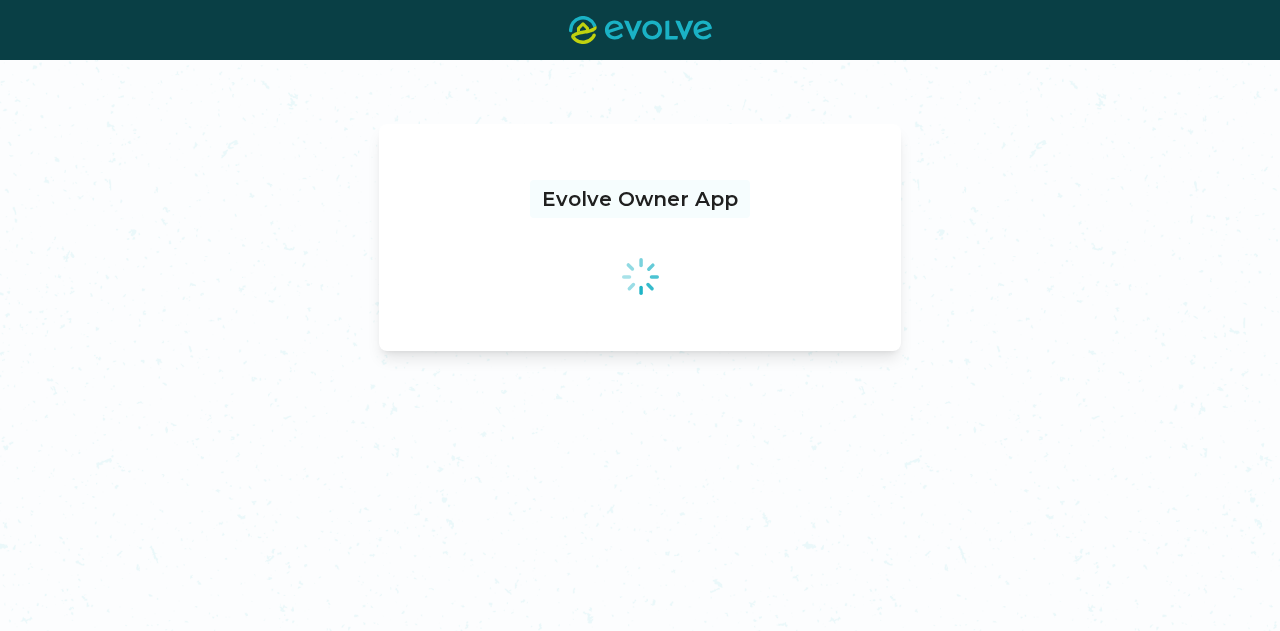 scroll, scrollTop: 0, scrollLeft: 0, axis: both 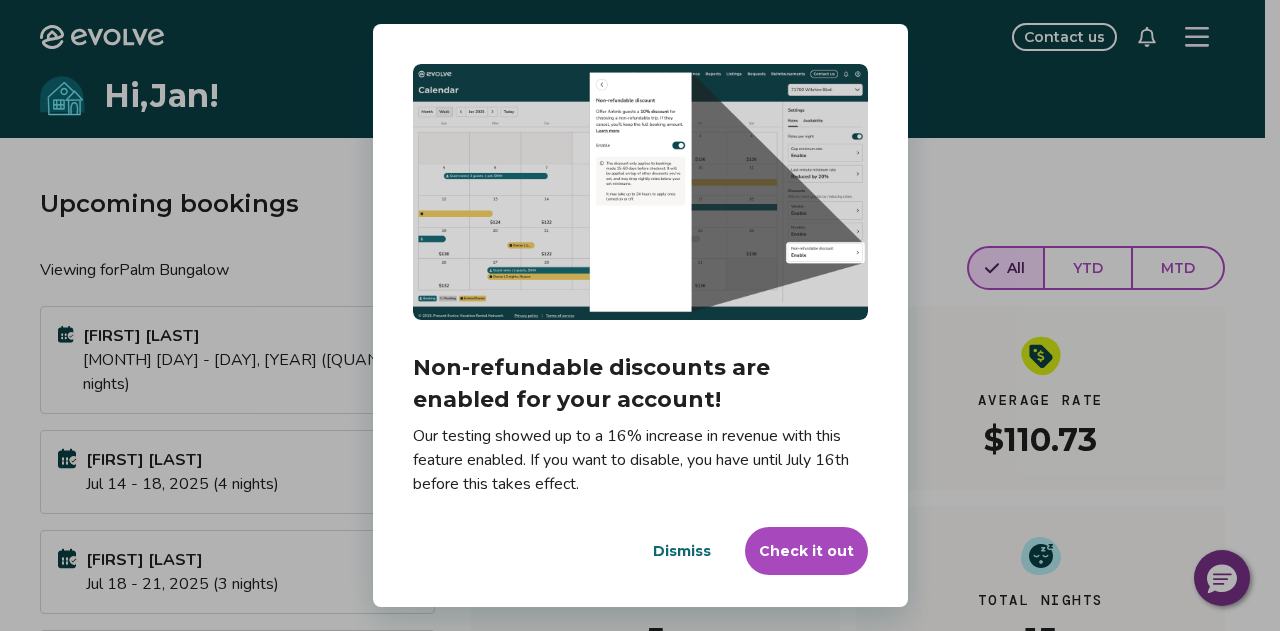 click on "Dismiss" at bounding box center (682, 551) 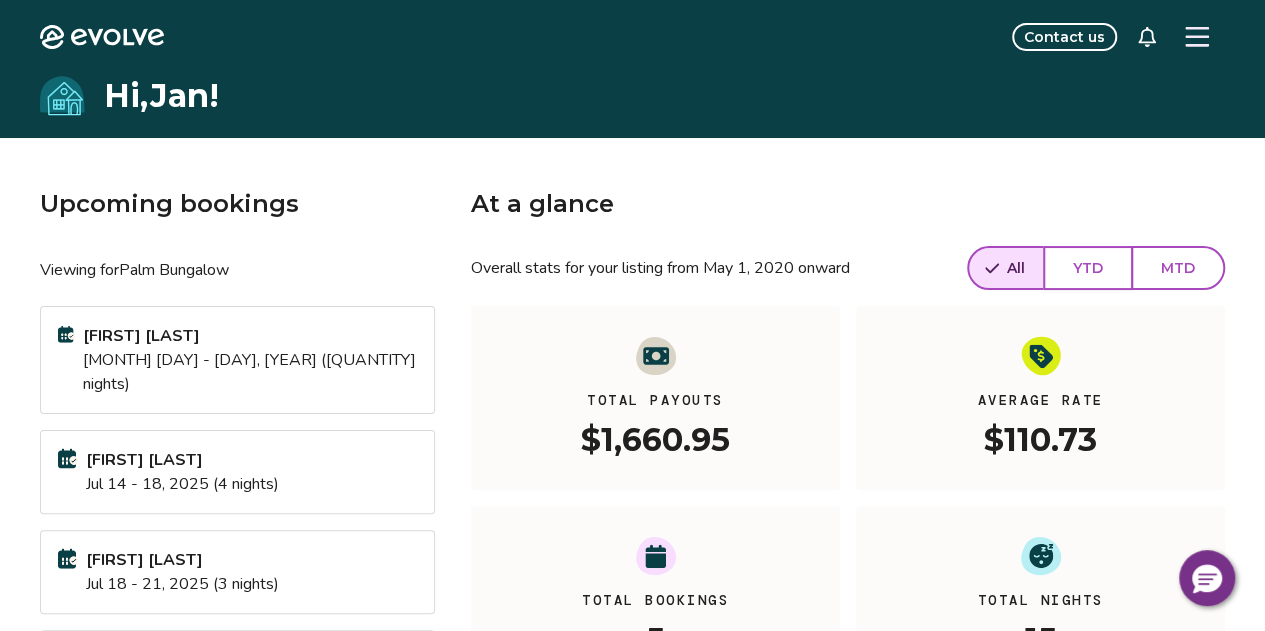 click 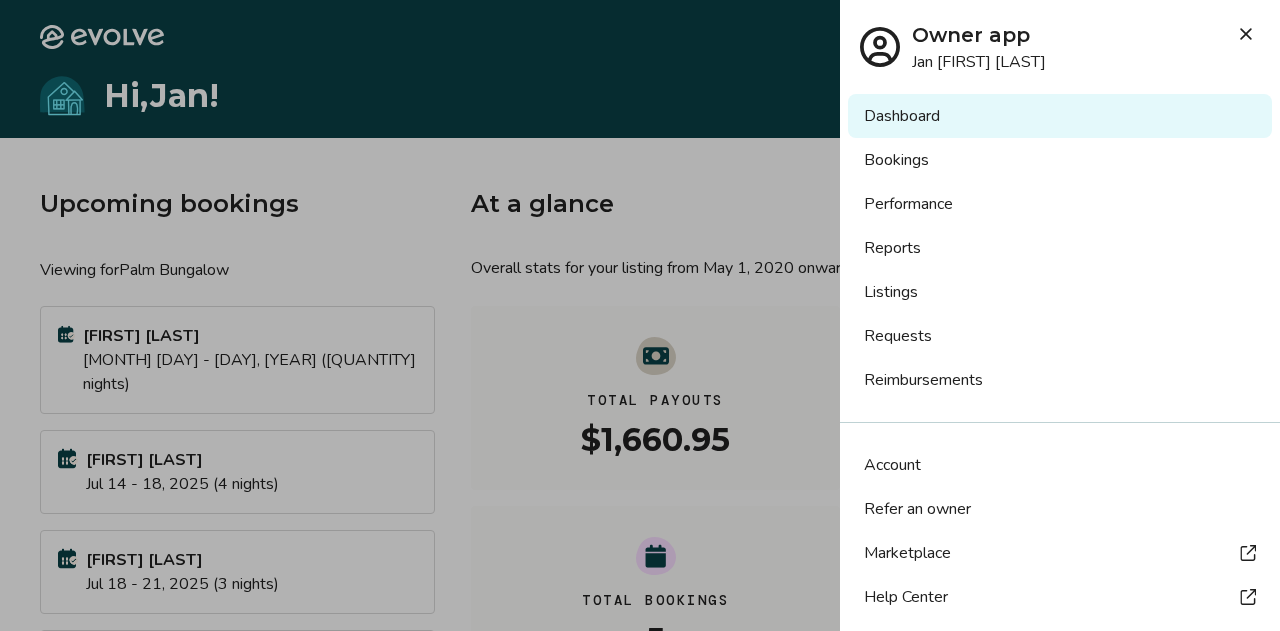 click on "Bookings" at bounding box center (1060, 160) 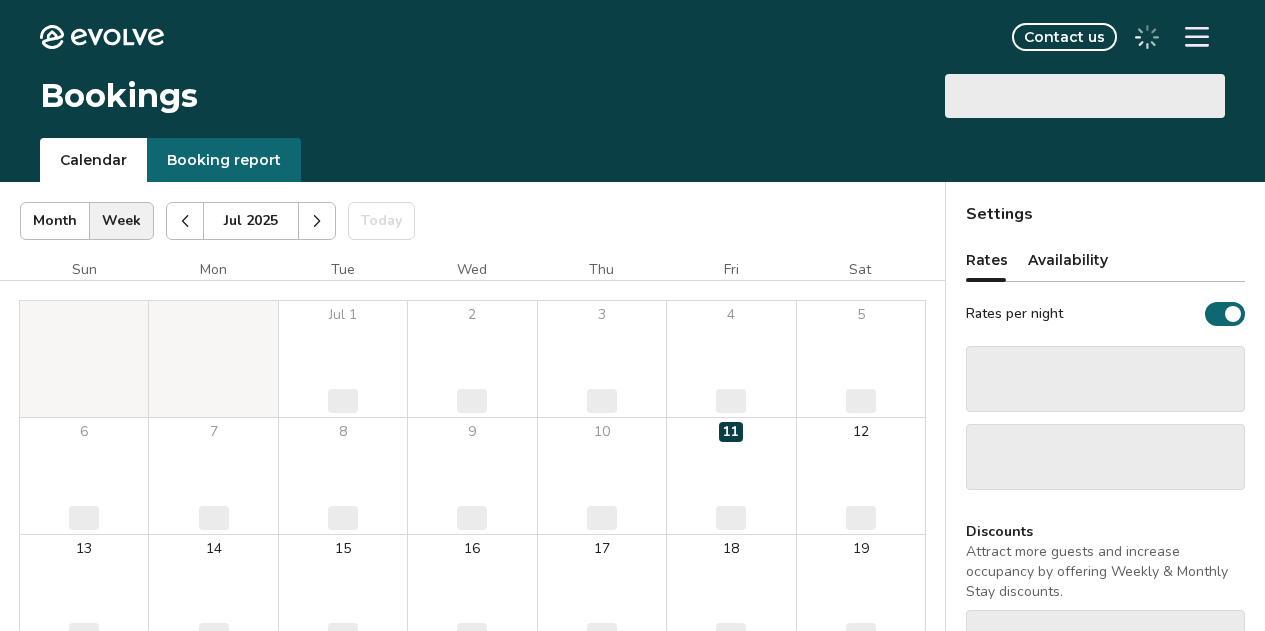 scroll, scrollTop: 0, scrollLeft: 0, axis: both 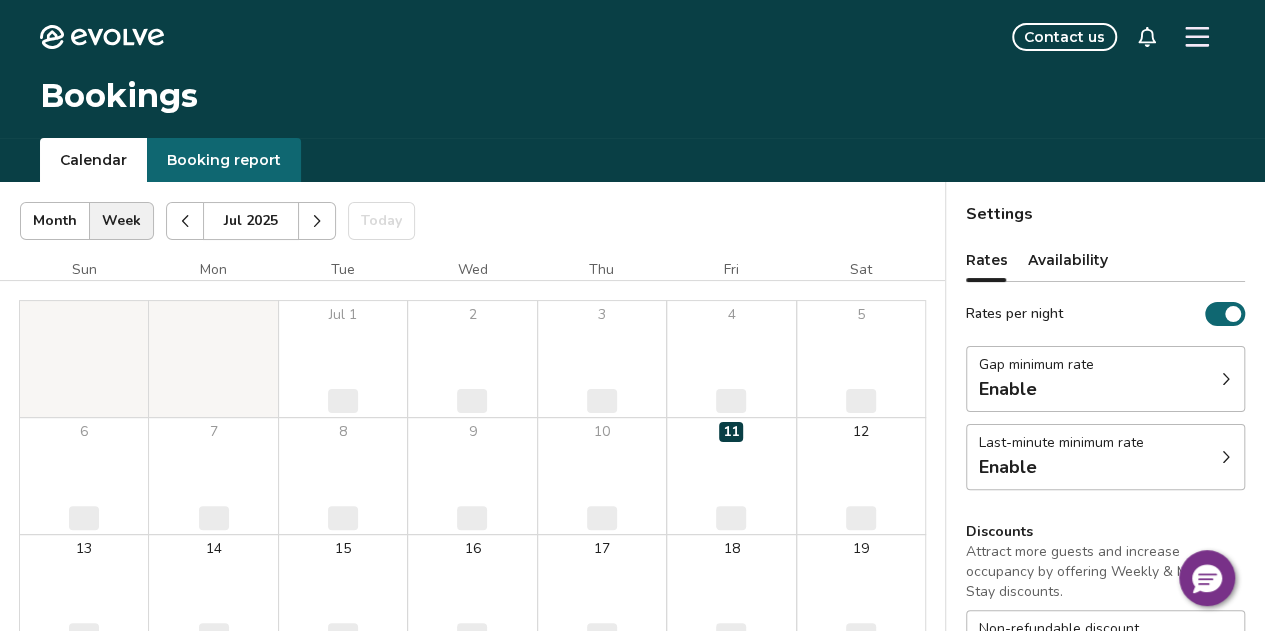 click on "Booking report" at bounding box center (224, 160) 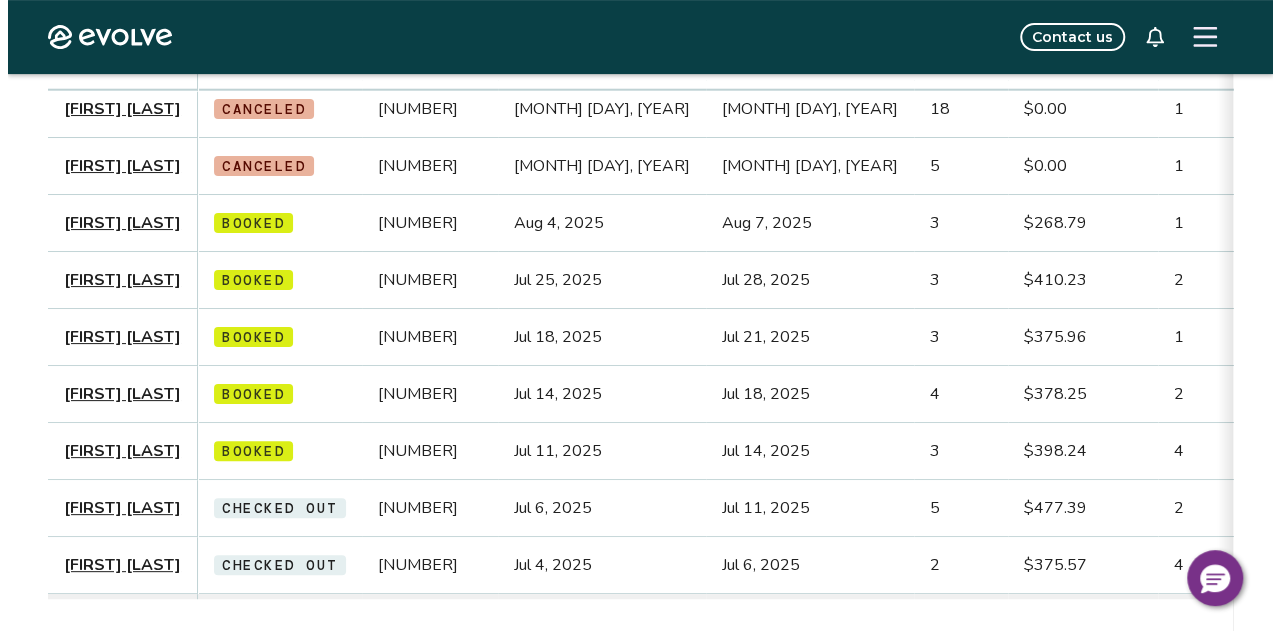 scroll, scrollTop: 400, scrollLeft: 0, axis: vertical 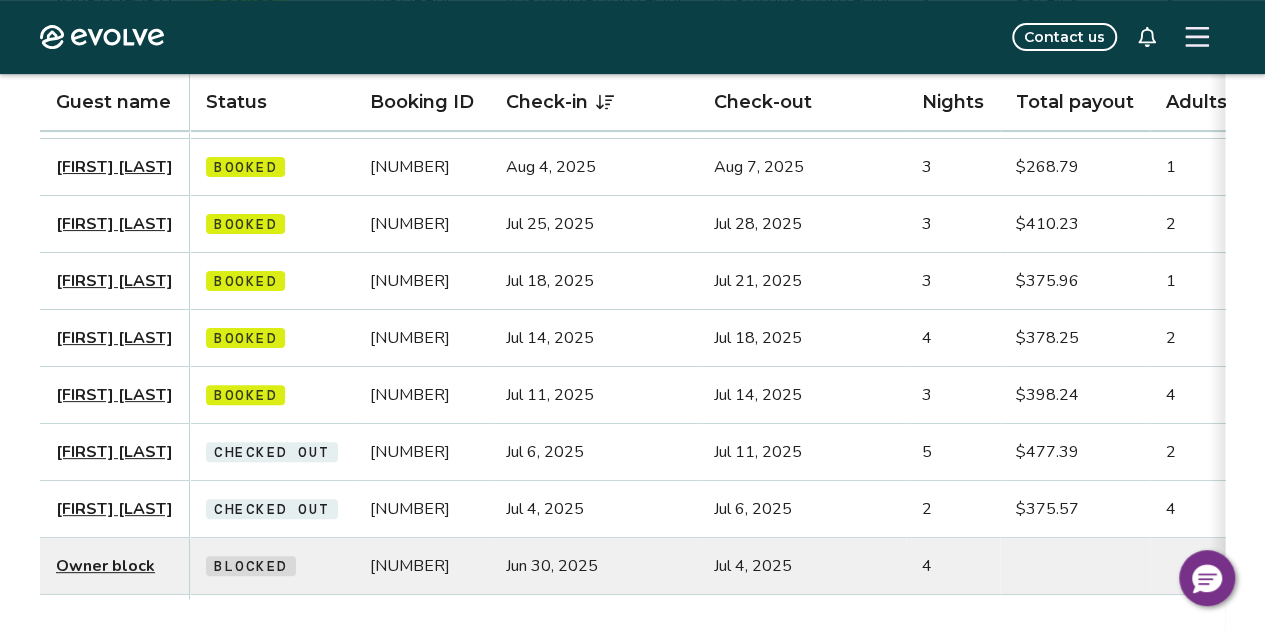 click 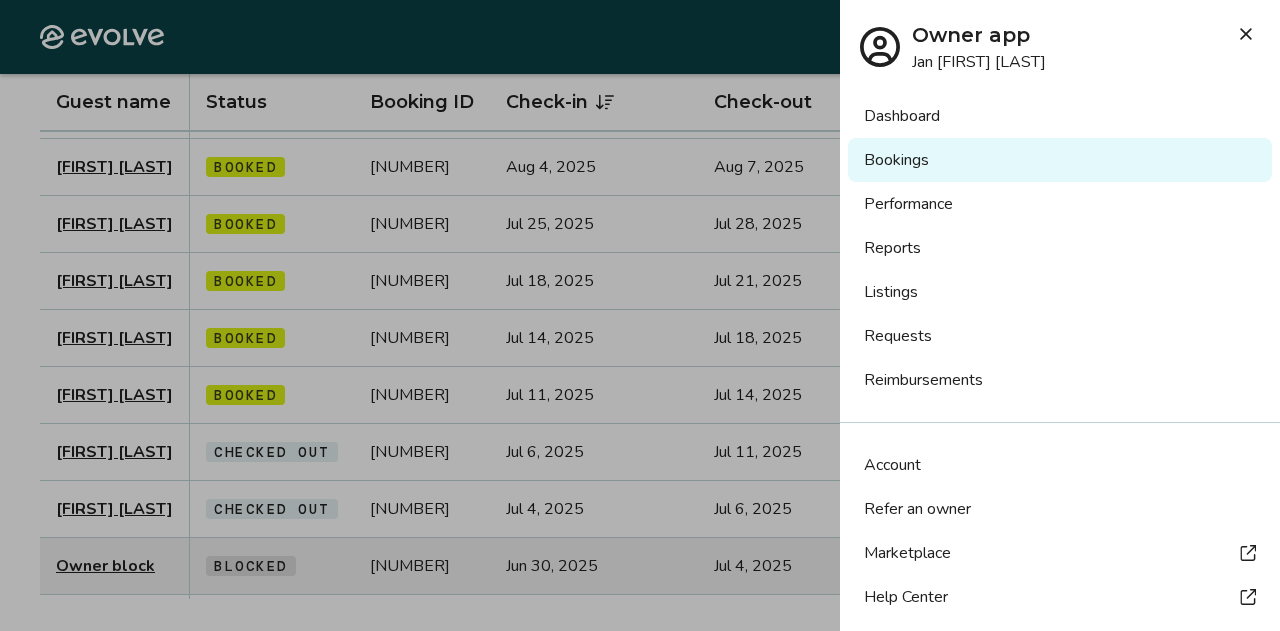 click on "Dashboard" at bounding box center [1060, 116] 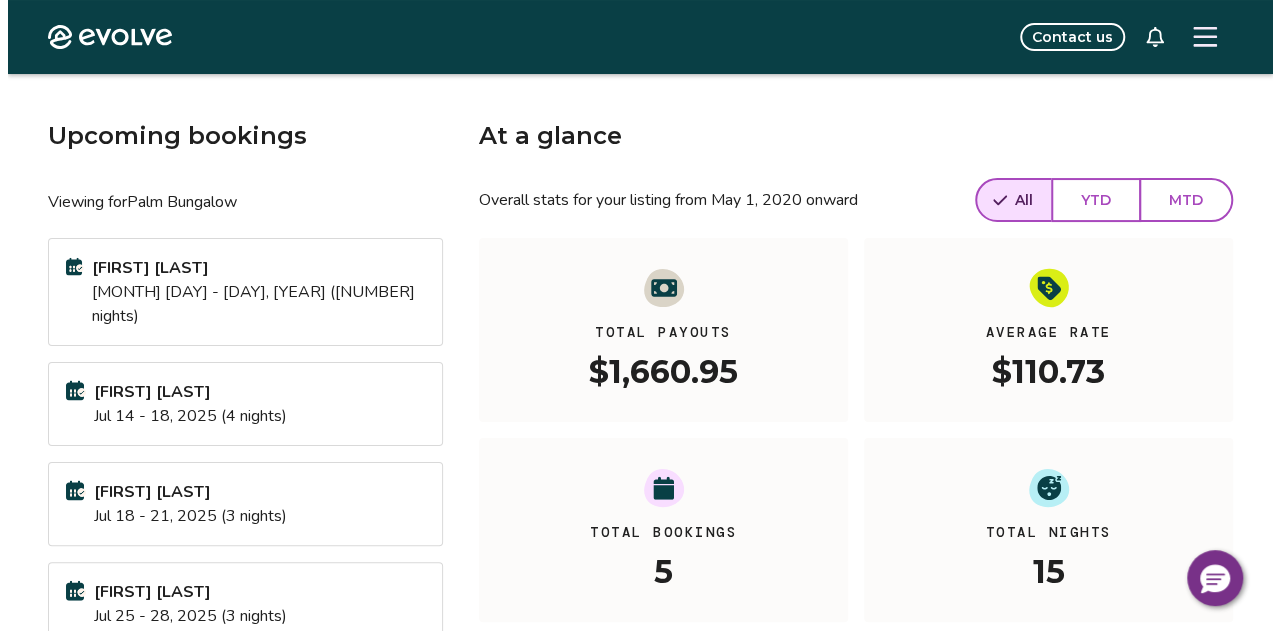 scroll, scrollTop: 100, scrollLeft: 0, axis: vertical 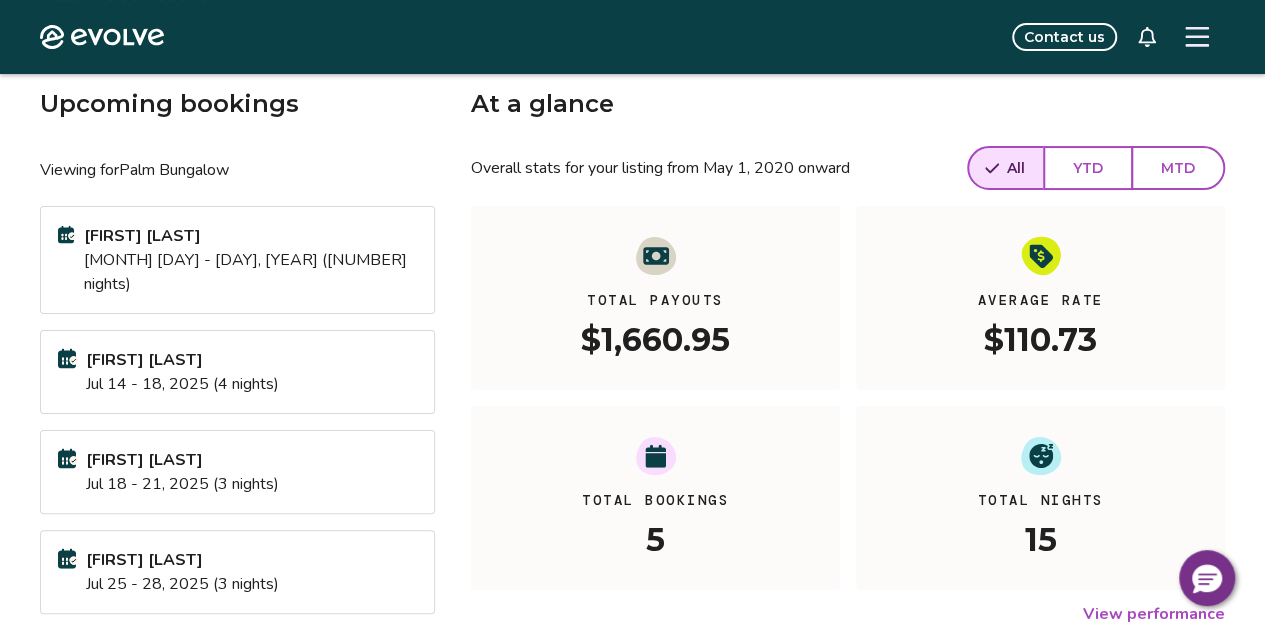 click 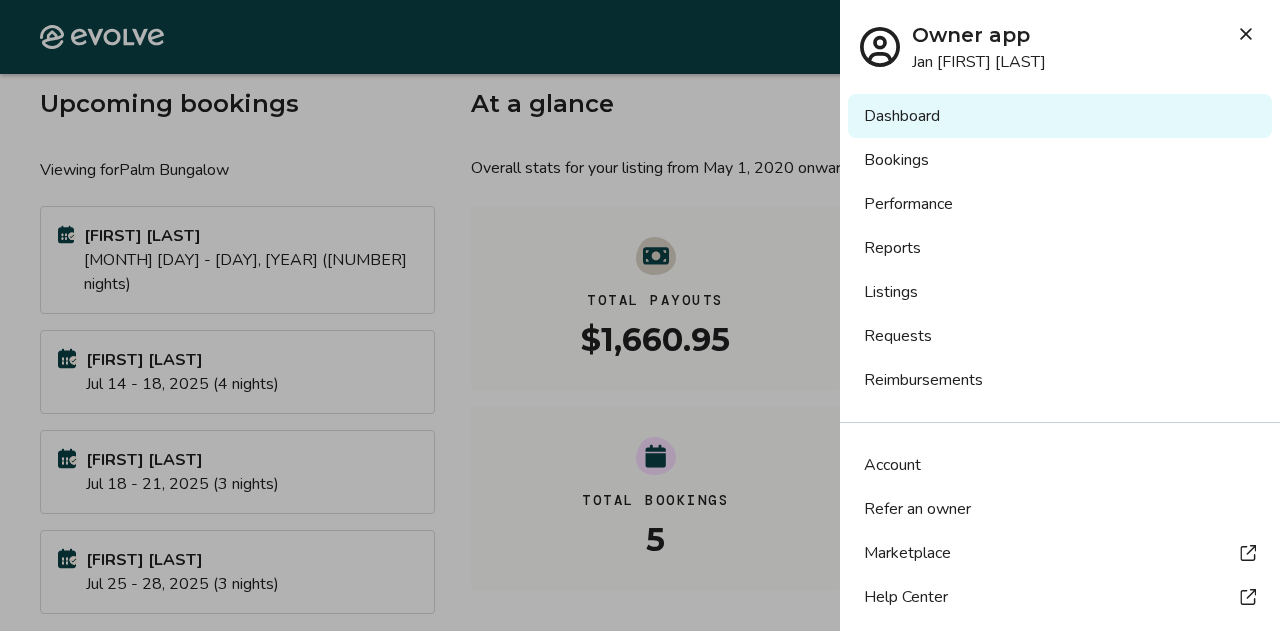 click on "Bookings" at bounding box center [1060, 160] 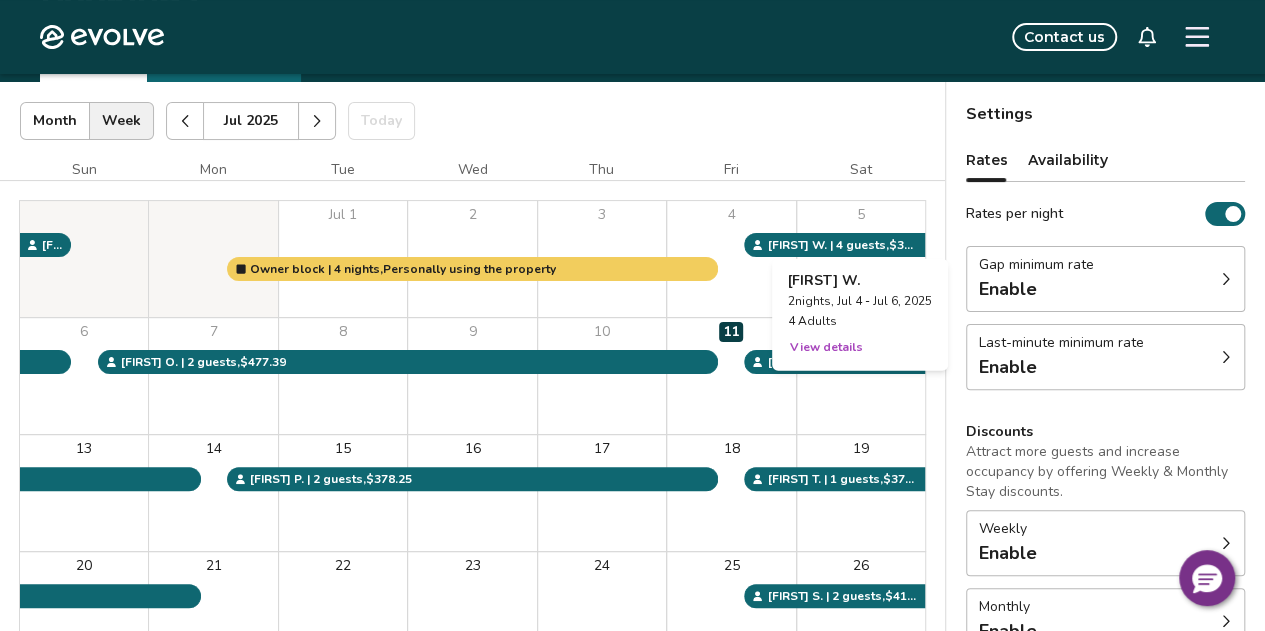 scroll, scrollTop: 200, scrollLeft: 0, axis: vertical 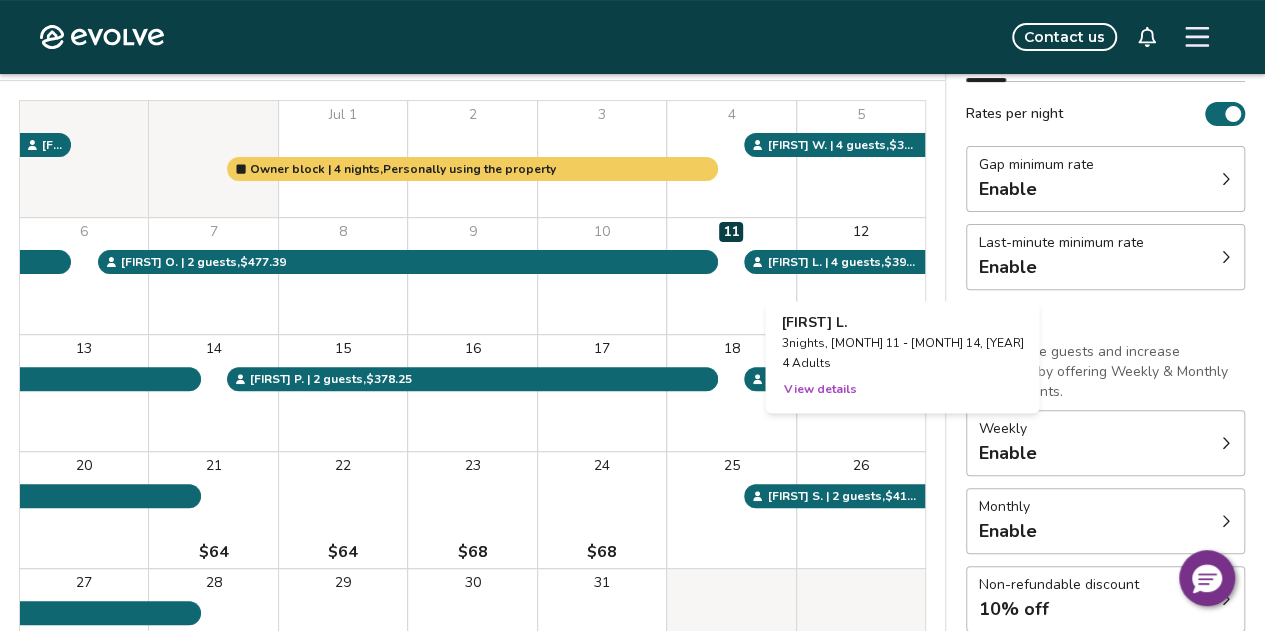click on "View details" at bounding box center [819, 389] 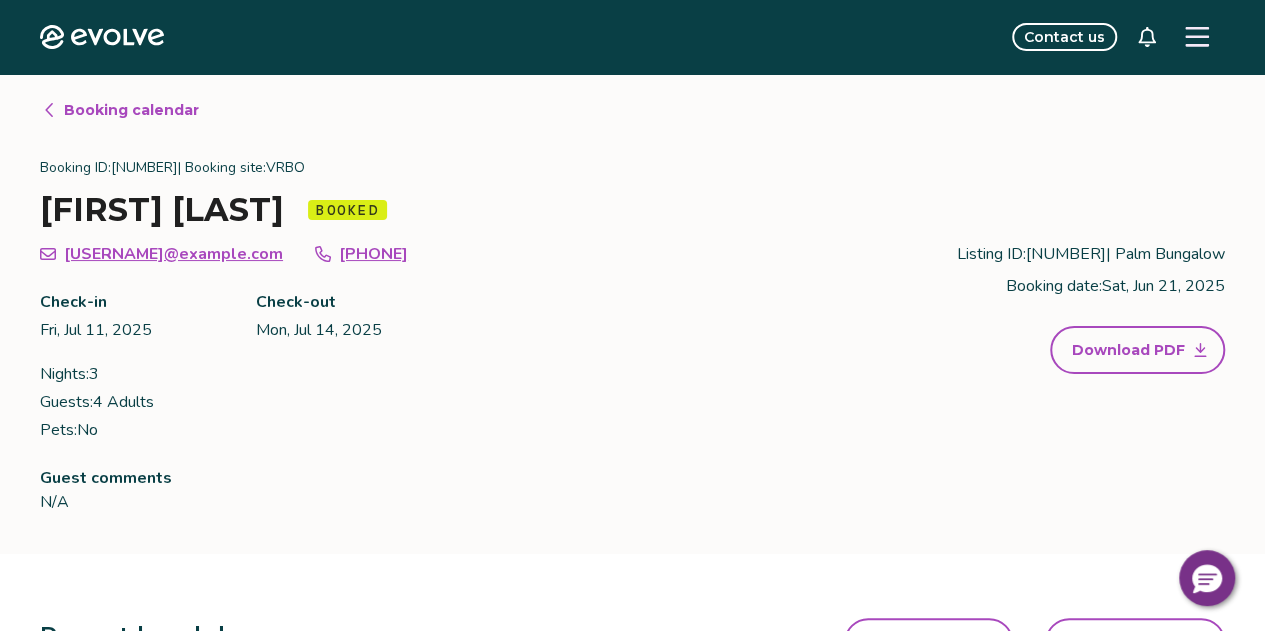 click on "Booking calendar" at bounding box center [131, 110] 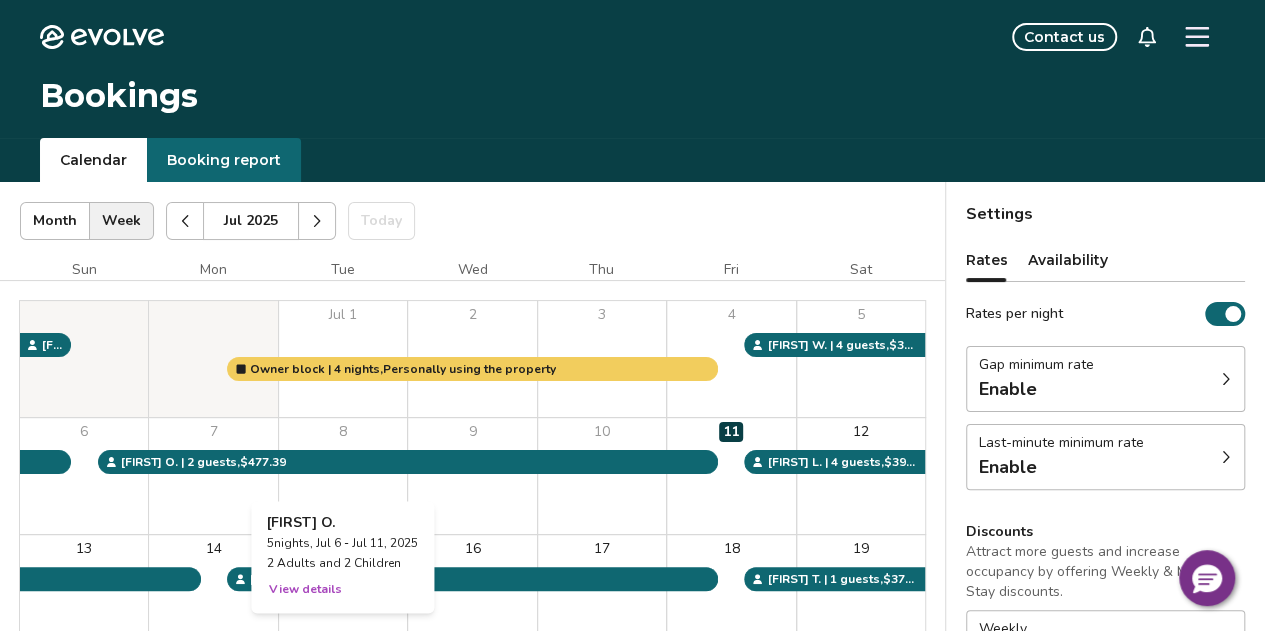 click on "View details" at bounding box center [305, 589] 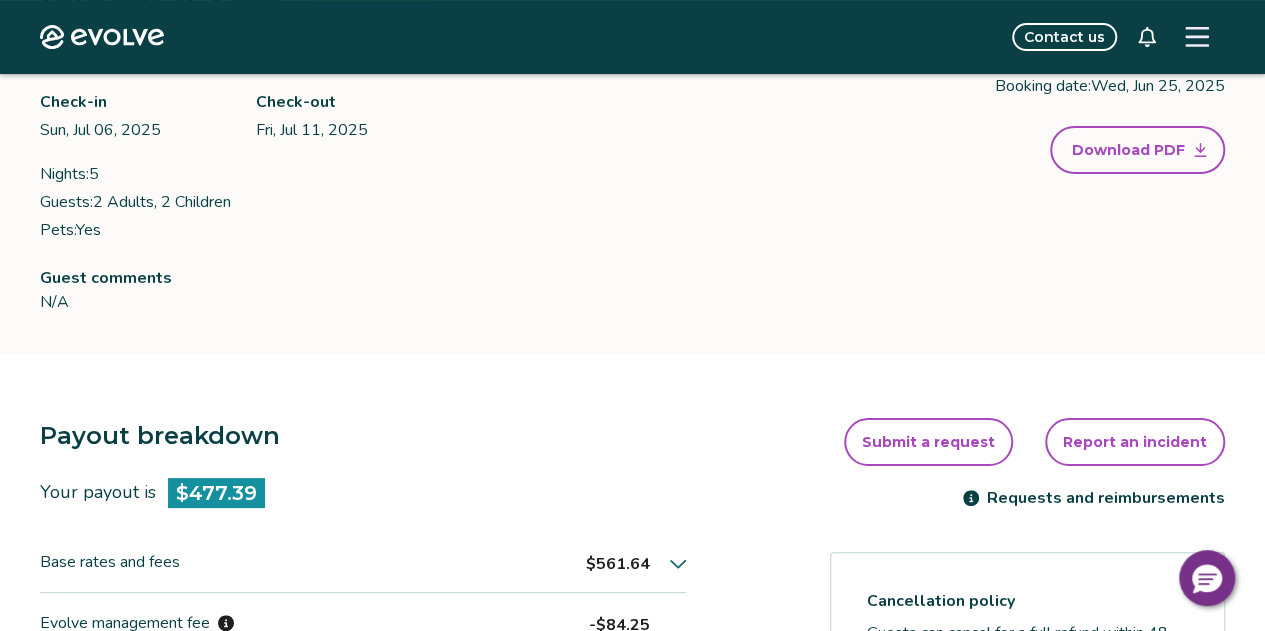 scroll, scrollTop: 500, scrollLeft: 0, axis: vertical 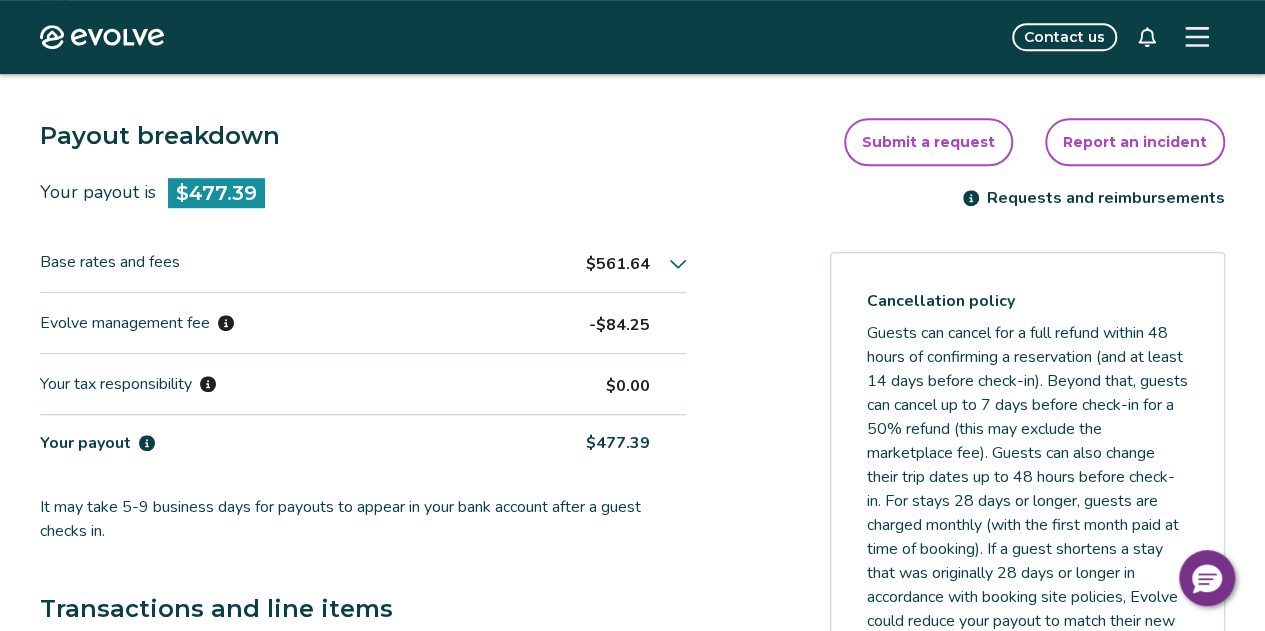 click 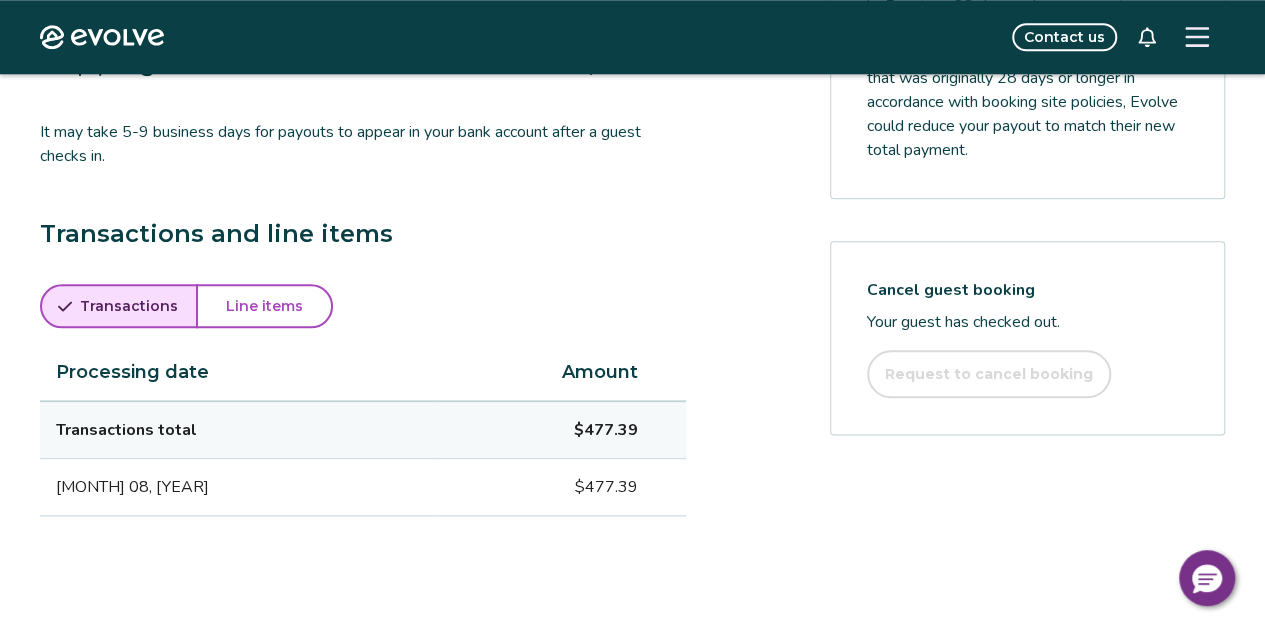 scroll, scrollTop: 1000, scrollLeft: 0, axis: vertical 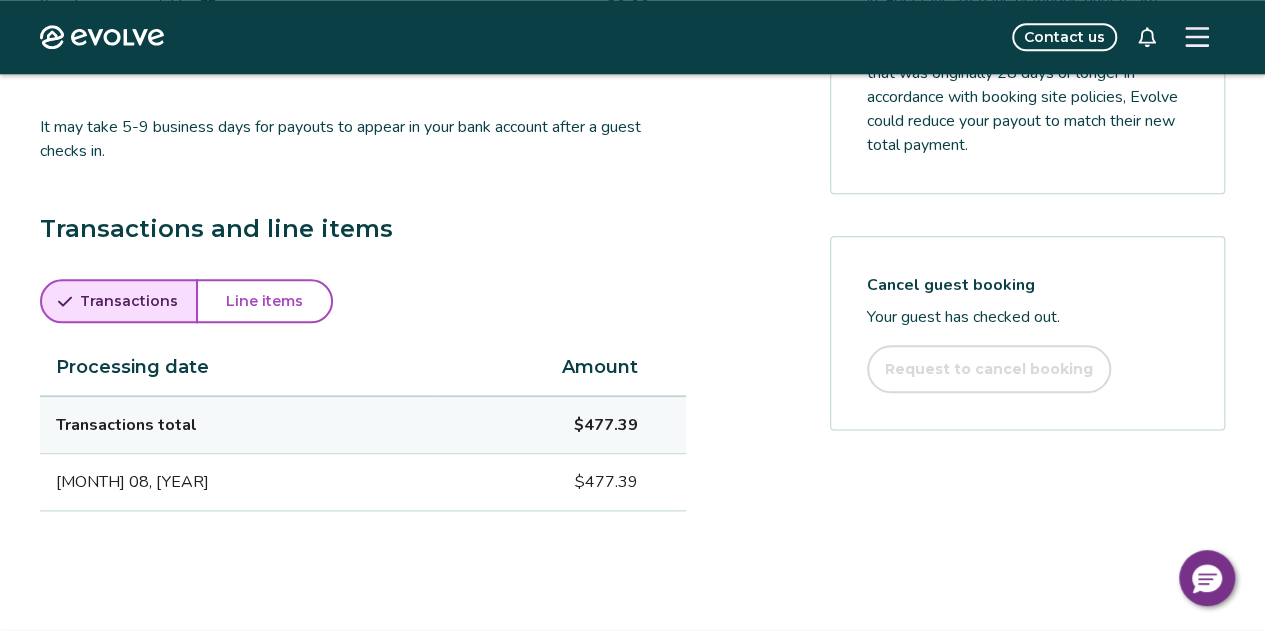 click on "Line items" at bounding box center (264, 301) 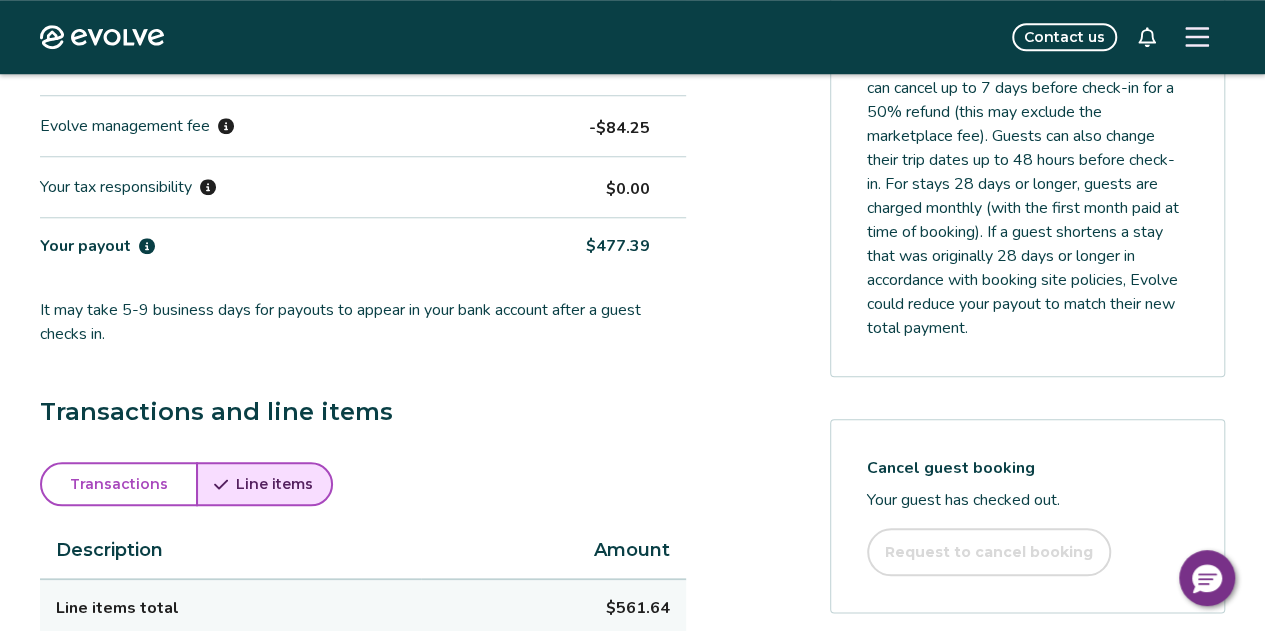 scroll, scrollTop: 1100, scrollLeft: 0, axis: vertical 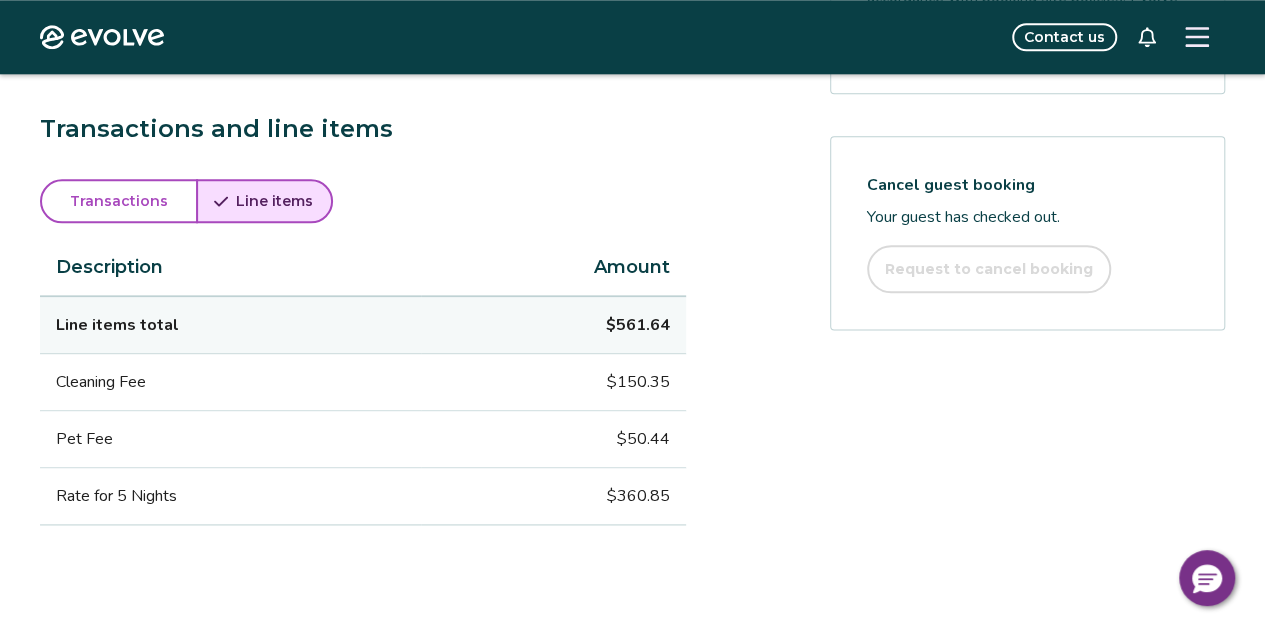 click on "Transactions" at bounding box center [119, 201] 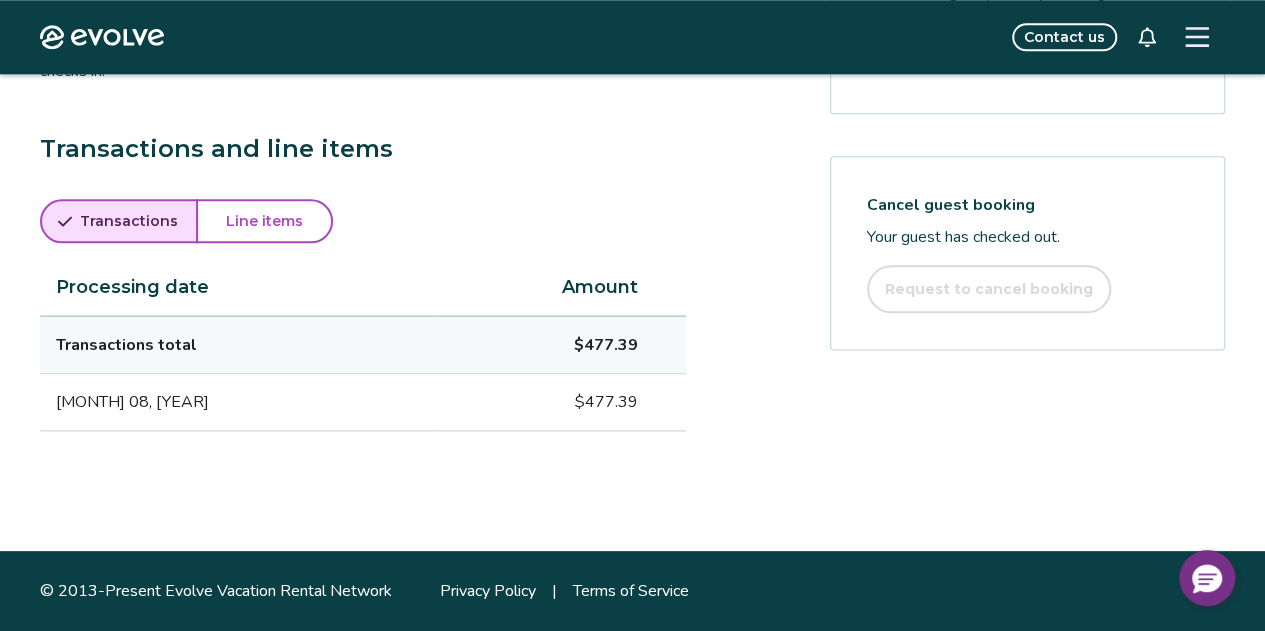 scroll, scrollTop: 1078, scrollLeft: 0, axis: vertical 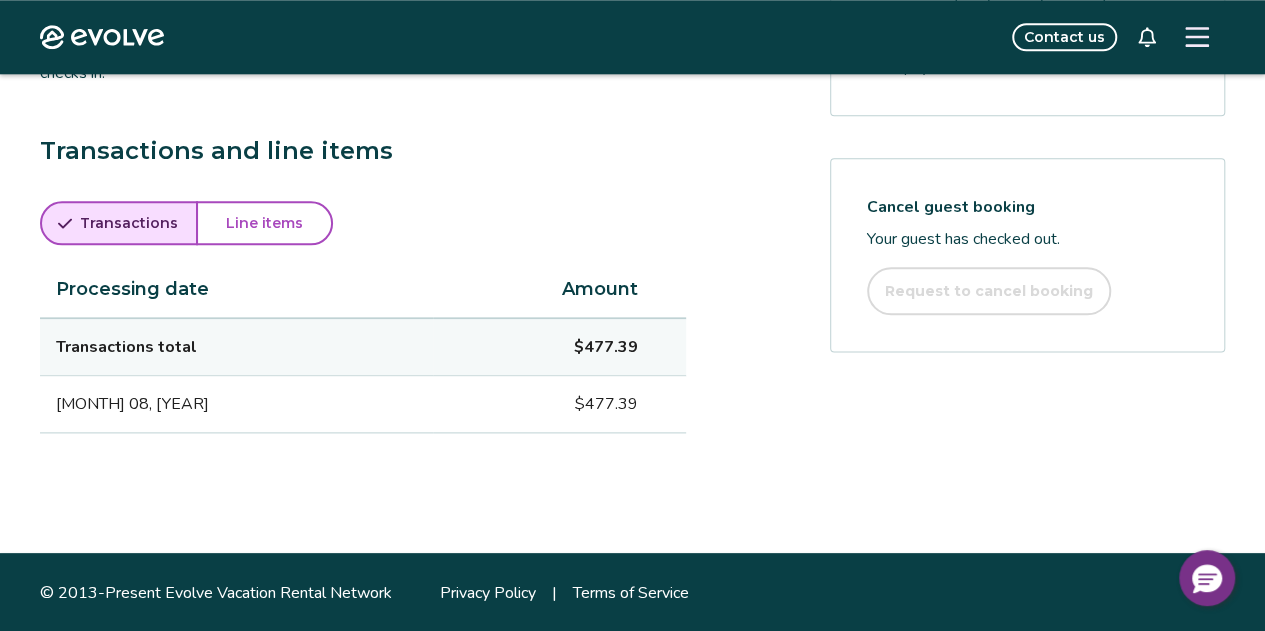 click on "Line items" at bounding box center (264, 223) 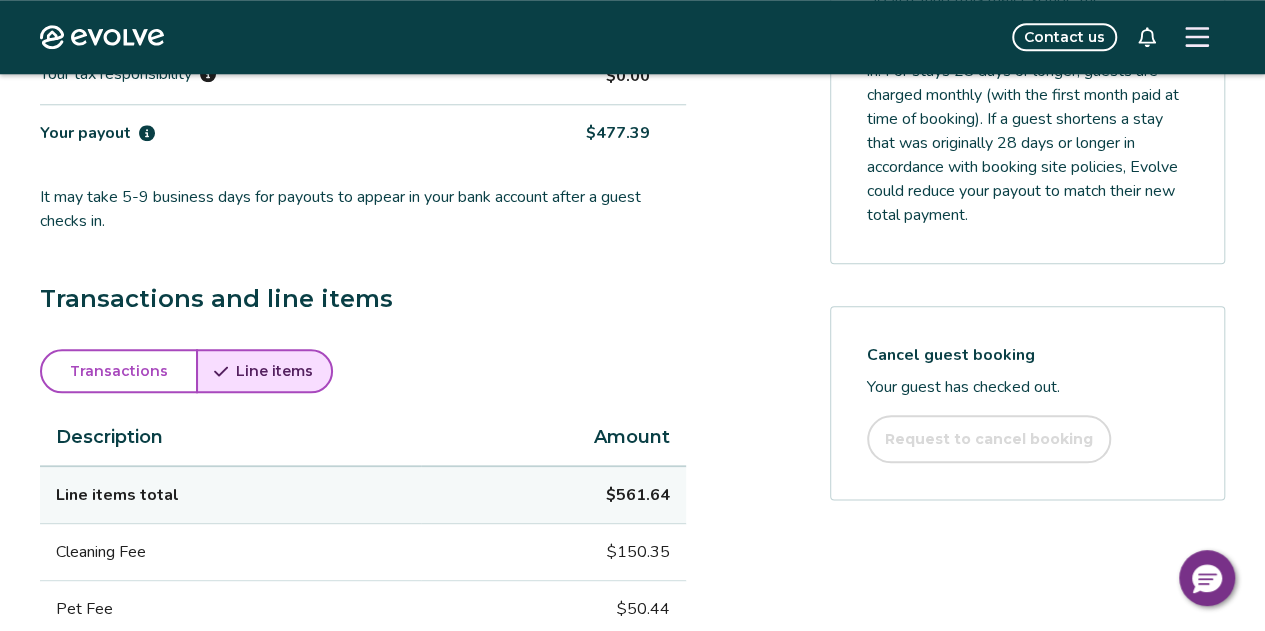 scroll, scrollTop: 1091, scrollLeft: 0, axis: vertical 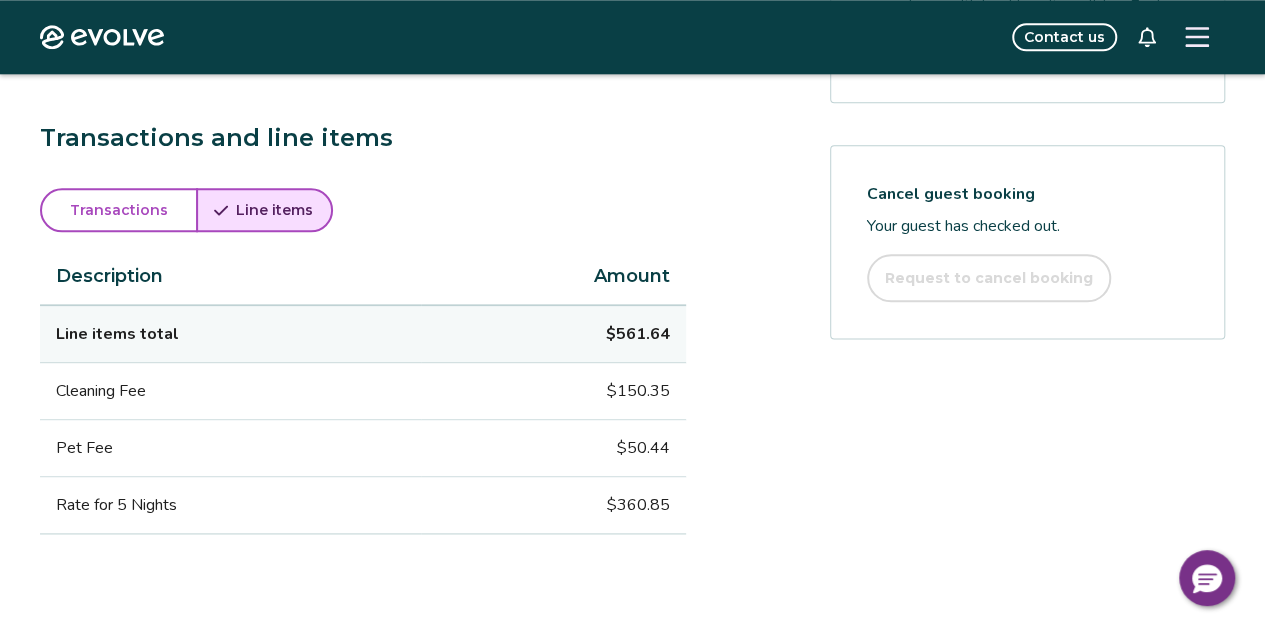 click on "Transactions" at bounding box center [119, 210] 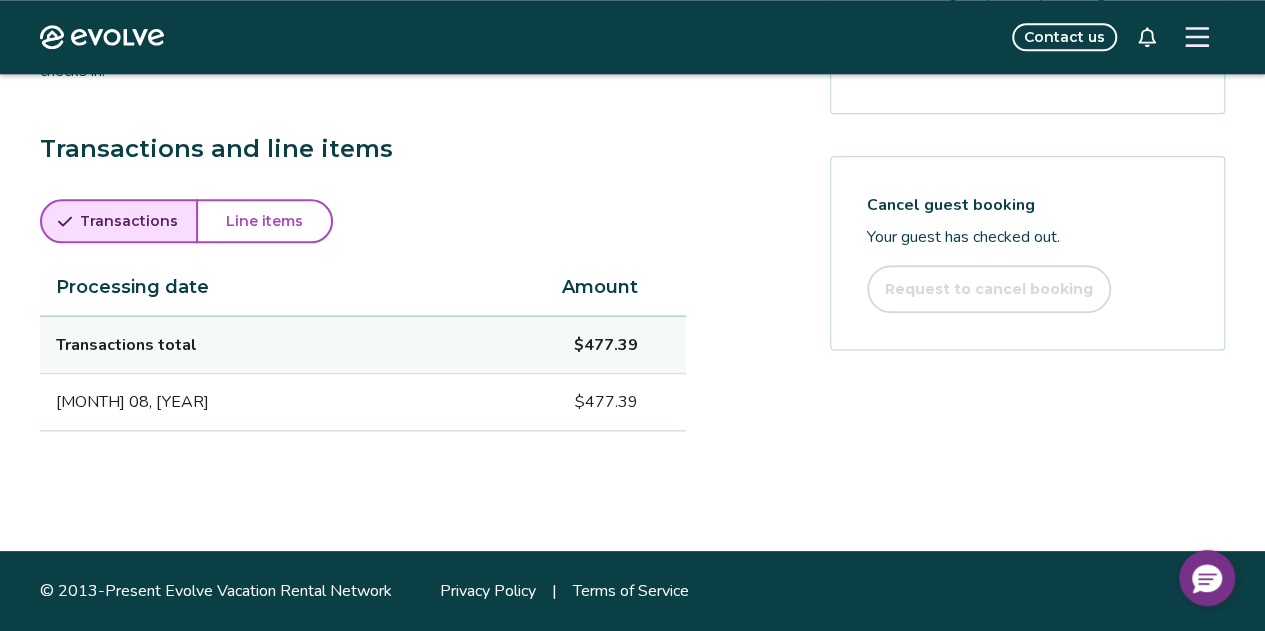 scroll, scrollTop: 1078, scrollLeft: 0, axis: vertical 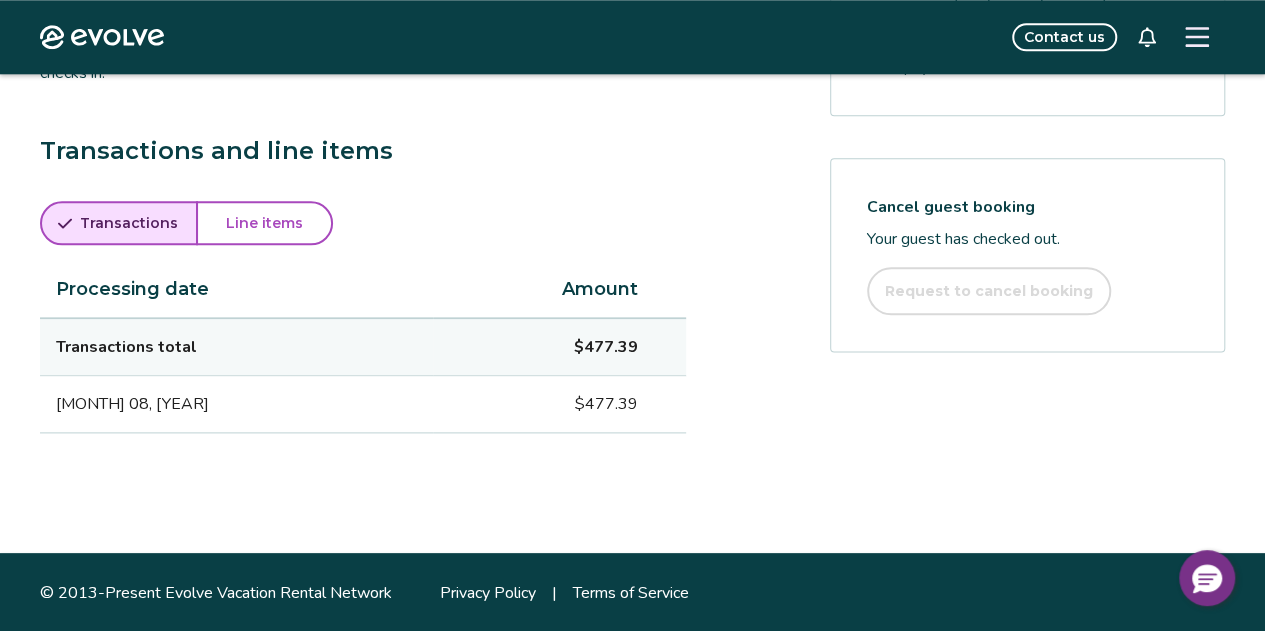 click on "Line items" at bounding box center (264, 223) 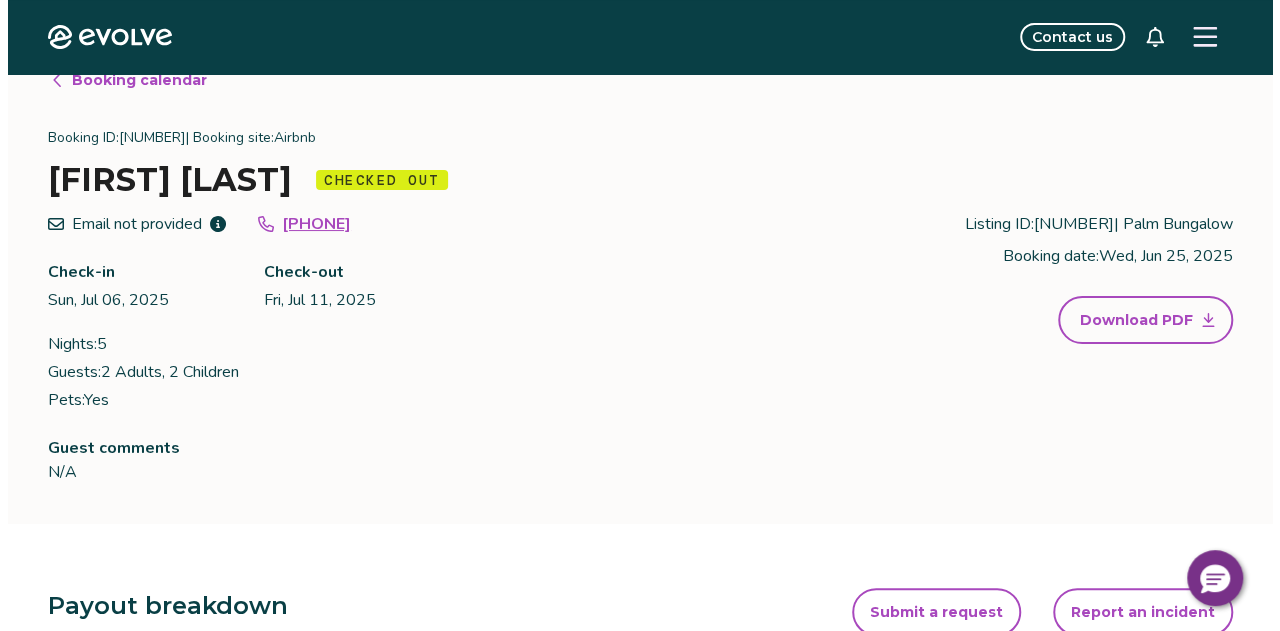 scroll, scrollTop: 0, scrollLeft: 0, axis: both 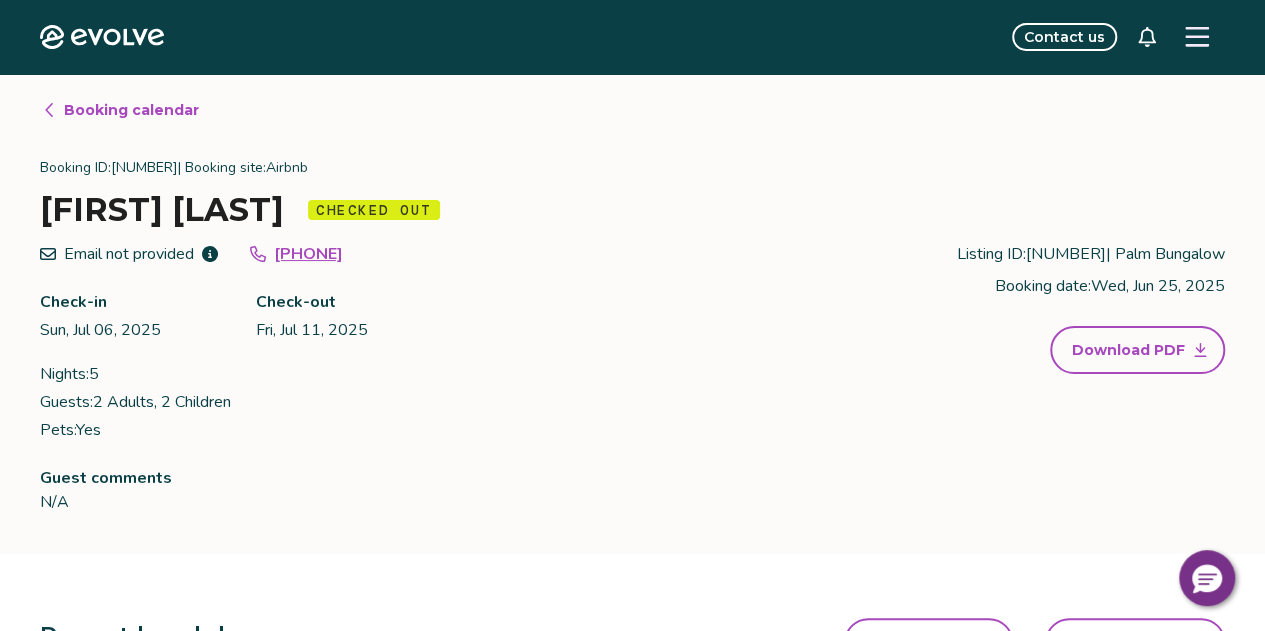 click on "Booking calendar" at bounding box center (131, 110) 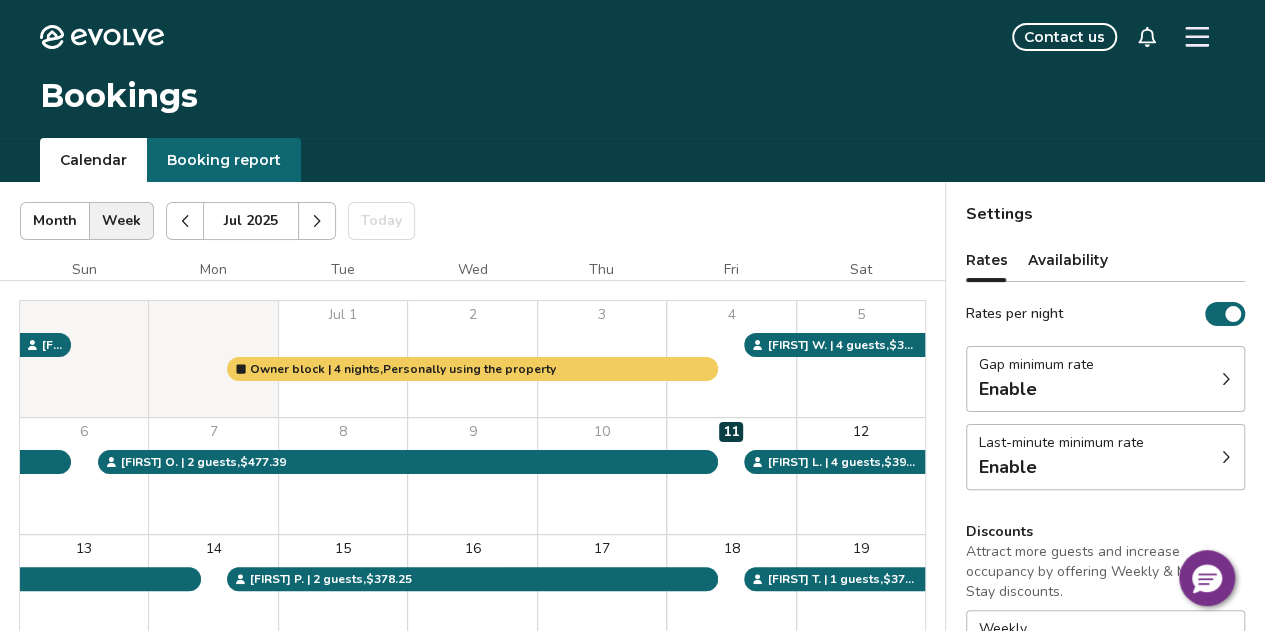 click 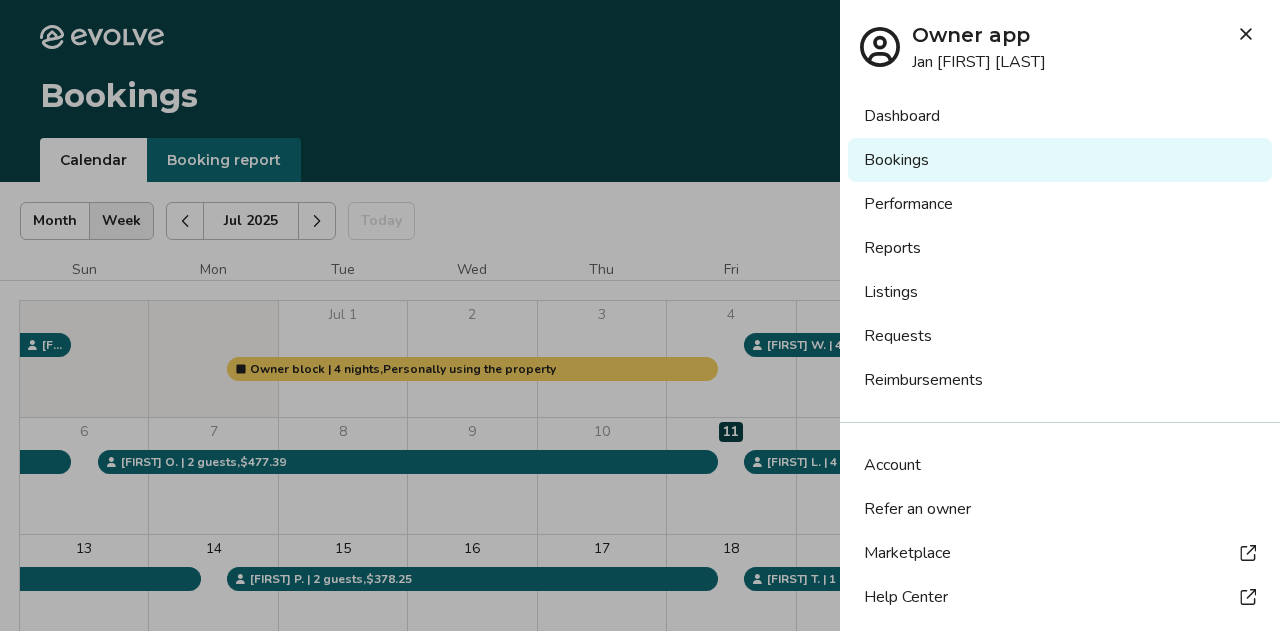 scroll, scrollTop: 136, scrollLeft: 0, axis: vertical 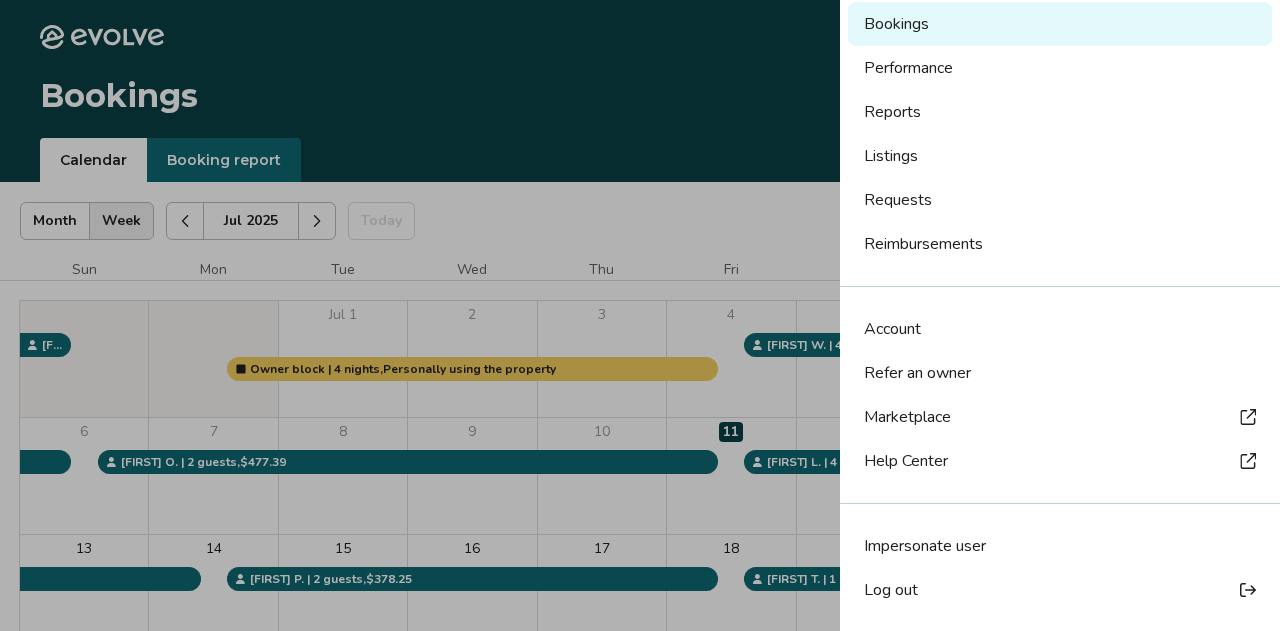click on "Log out" at bounding box center [1060, 590] 